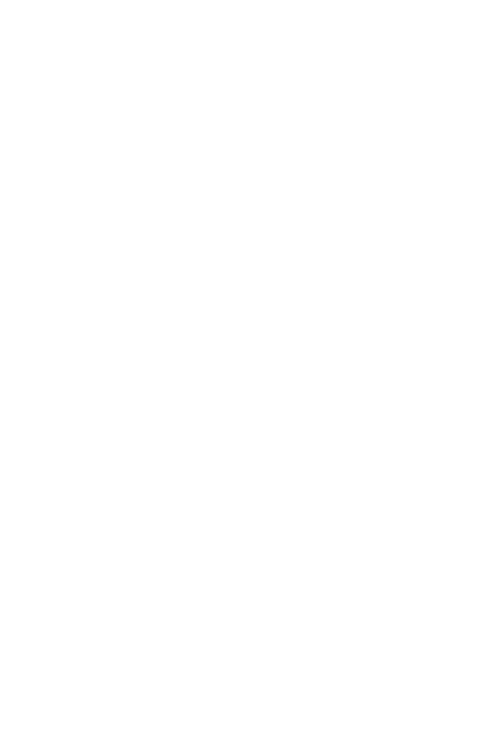 scroll, scrollTop: 0, scrollLeft: 0, axis: both 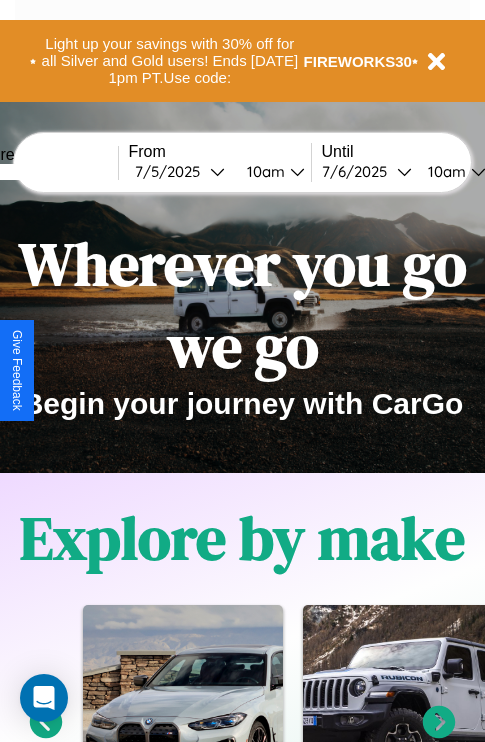 click at bounding box center (43, 172) 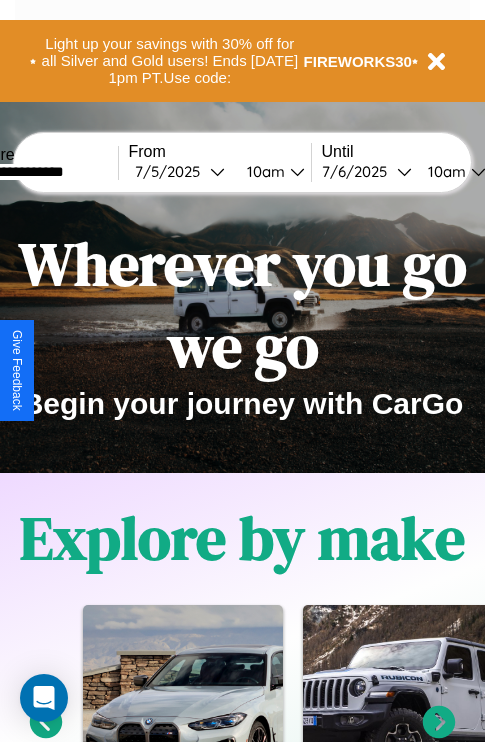 type on "**********" 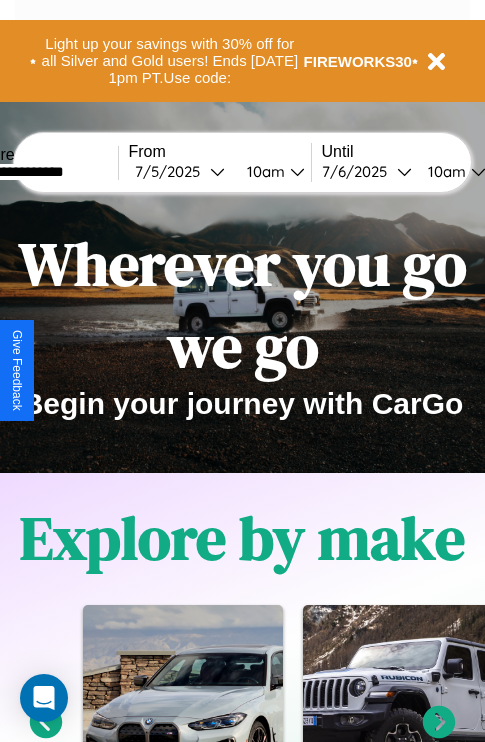 click on "[DATE]" at bounding box center (172, 171) 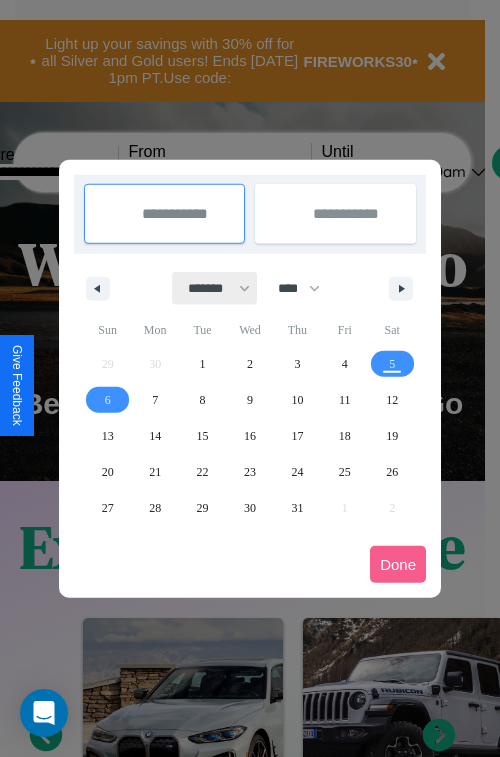 click on "******* ******** ***** ***** *** **** **** ****** ********* ******* ******** ********" at bounding box center (215, 288) 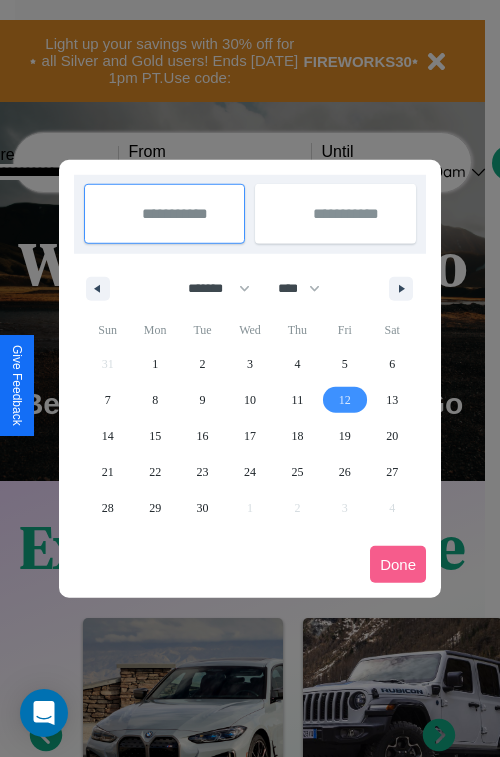 click on "12" at bounding box center (345, 400) 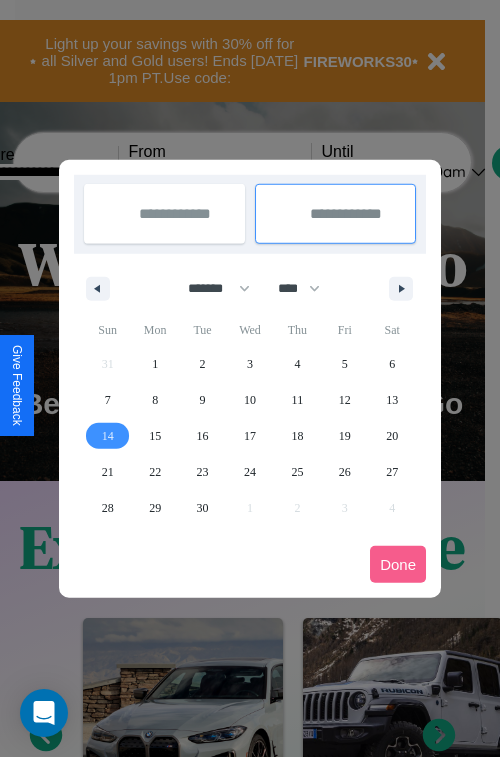 click on "14" at bounding box center (108, 436) 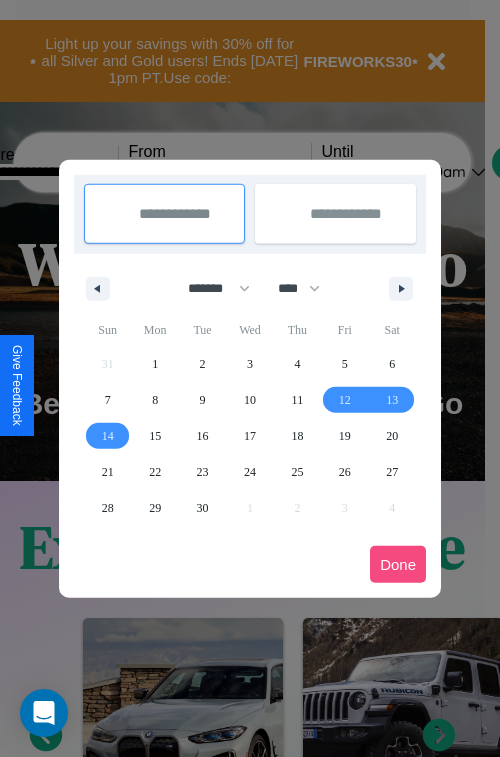 click on "Done" at bounding box center [398, 564] 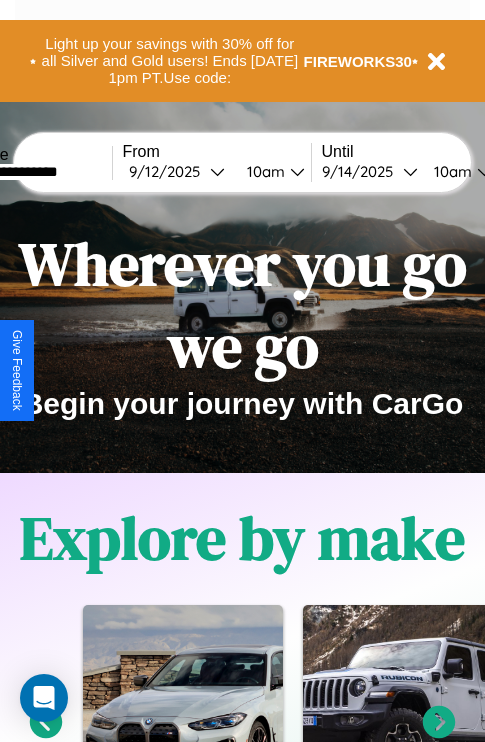 scroll, scrollTop: 0, scrollLeft: 74, axis: horizontal 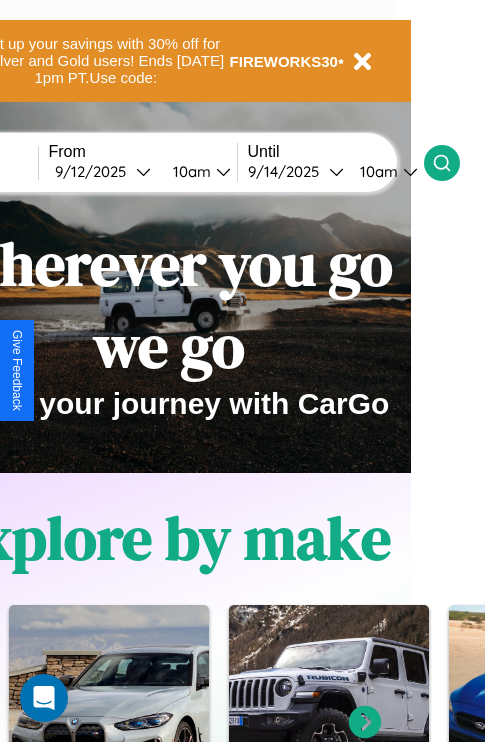 click 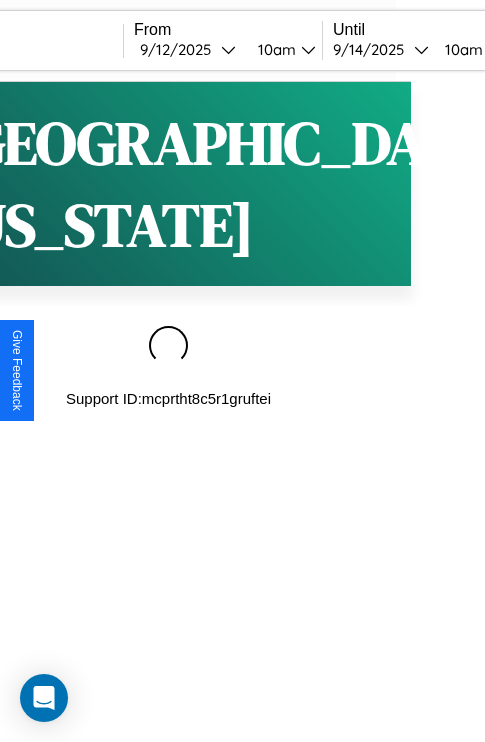 scroll, scrollTop: 0, scrollLeft: 0, axis: both 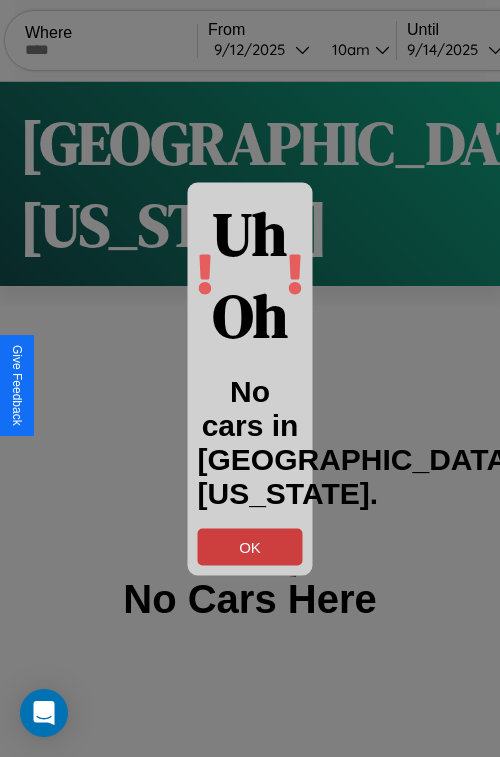 click on "OK" at bounding box center [250, 546] 